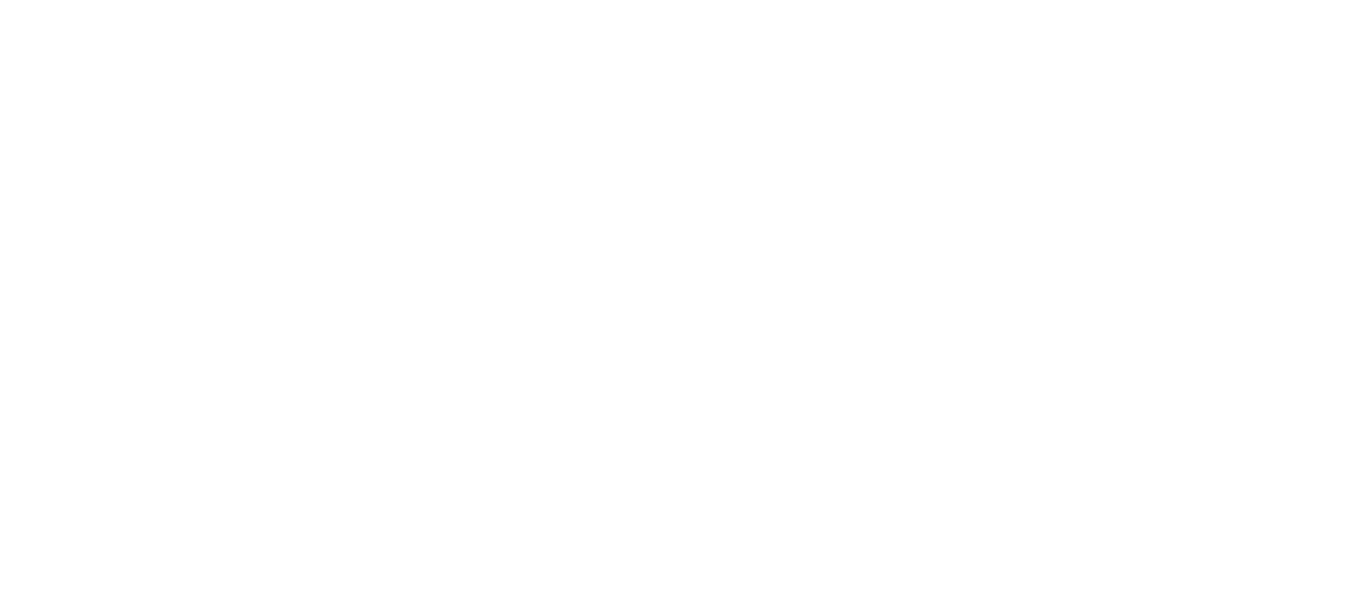 scroll, scrollTop: 0, scrollLeft: 0, axis: both 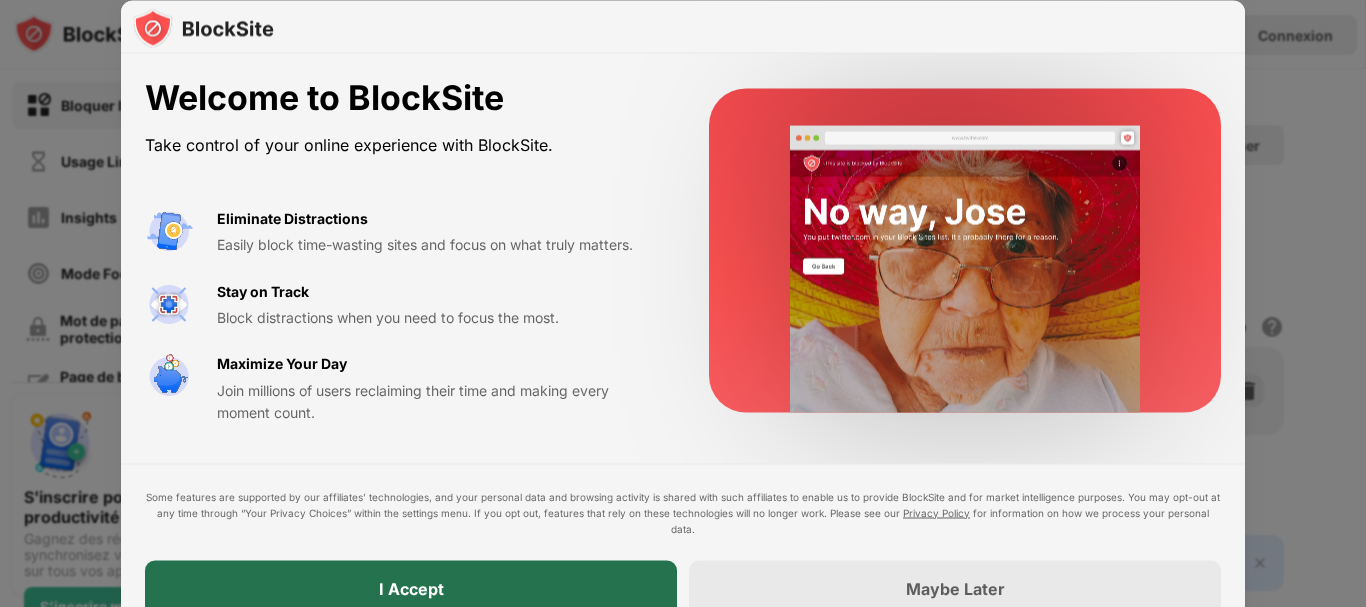 click on "I Accept" at bounding box center [411, 588] 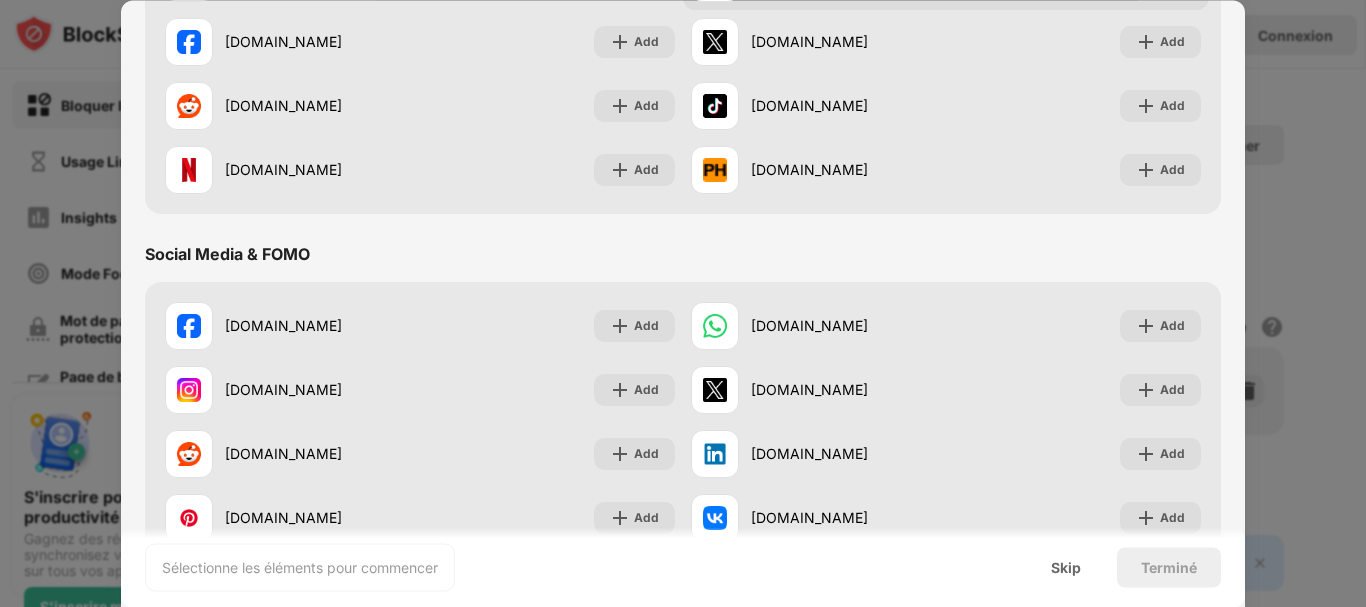 scroll, scrollTop: 477, scrollLeft: 0, axis: vertical 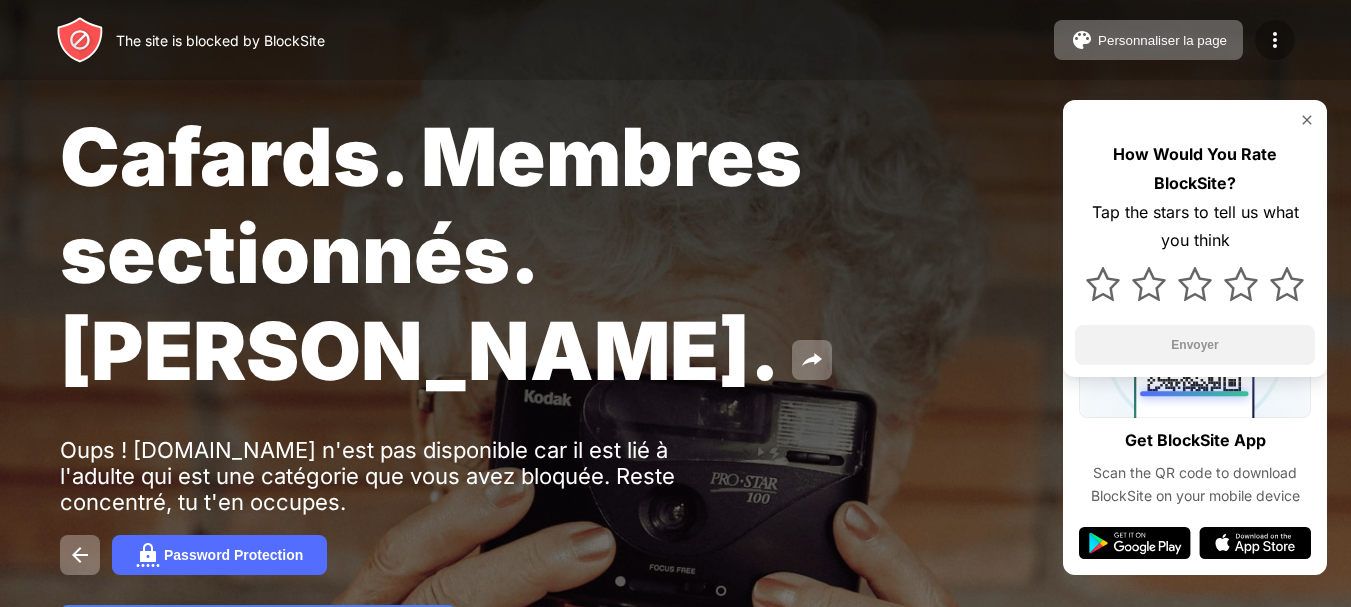 click at bounding box center [1275, 40] 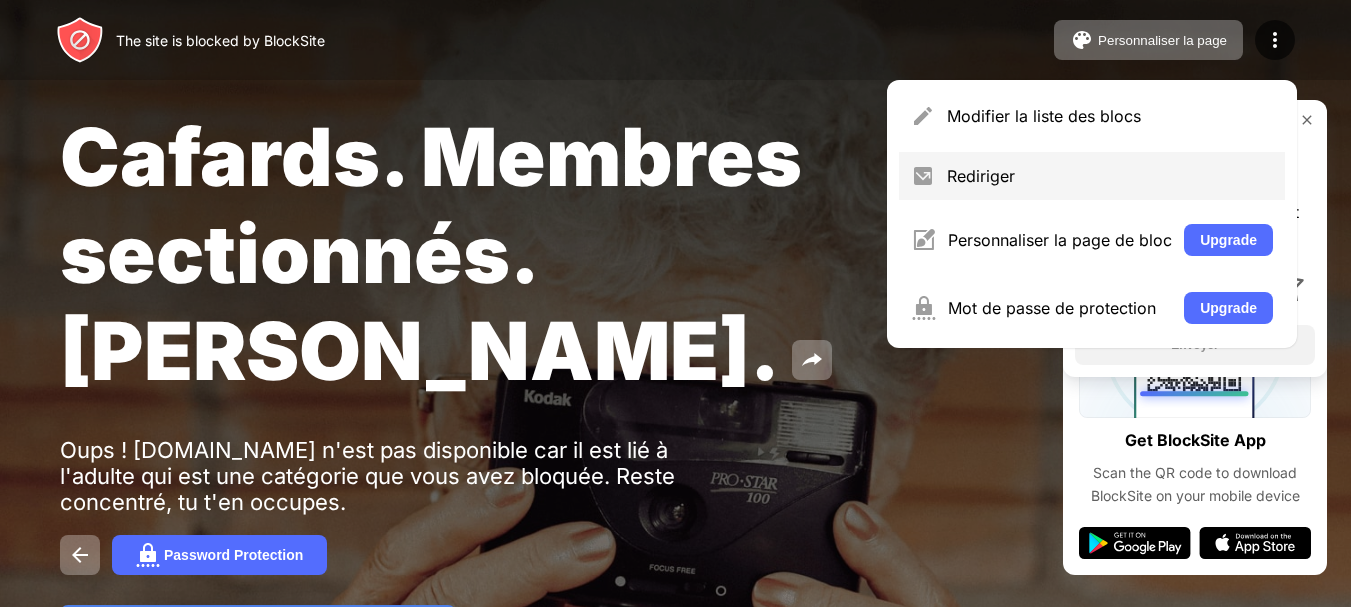 click on "Rediriger" at bounding box center (1110, 176) 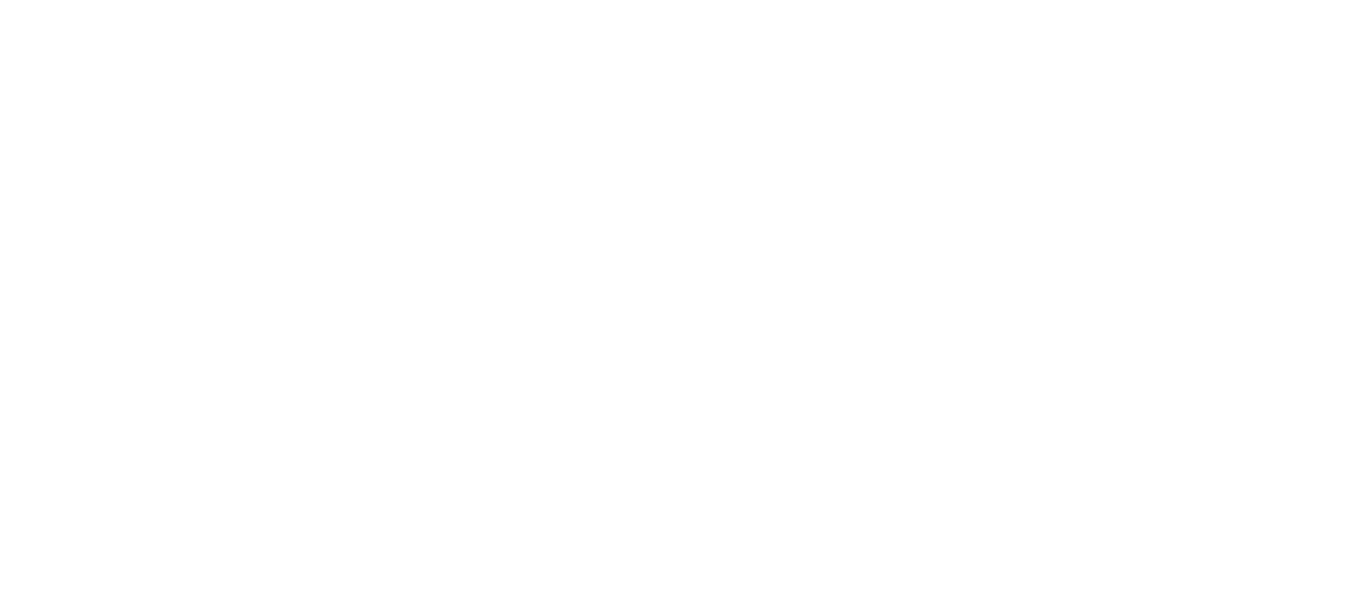 scroll, scrollTop: 0, scrollLeft: 0, axis: both 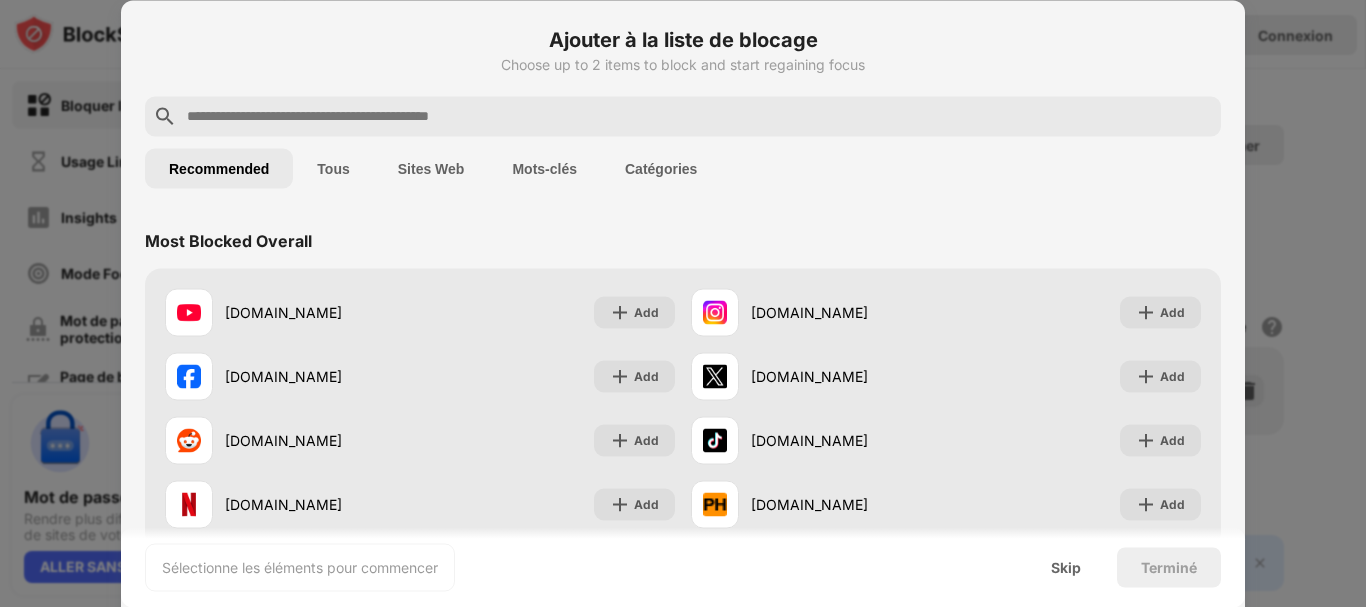 click on "Sites Web" at bounding box center [431, 168] 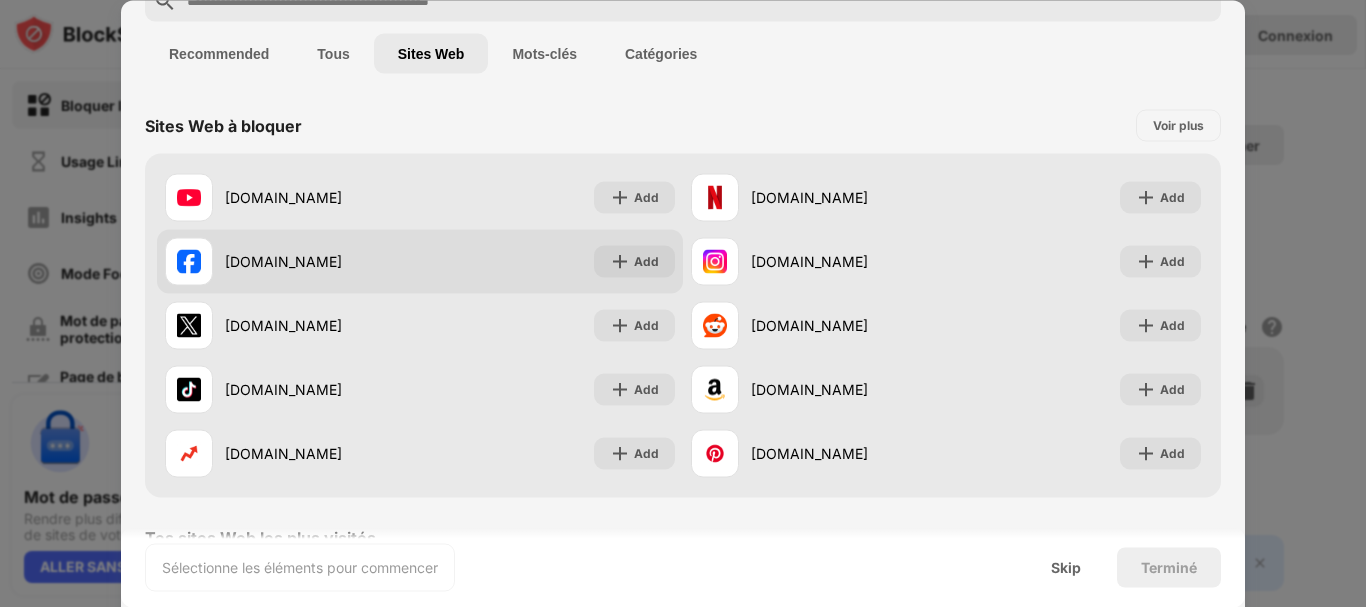 scroll, scrollTop: 114, scrollLeft: 0, axis: vertical 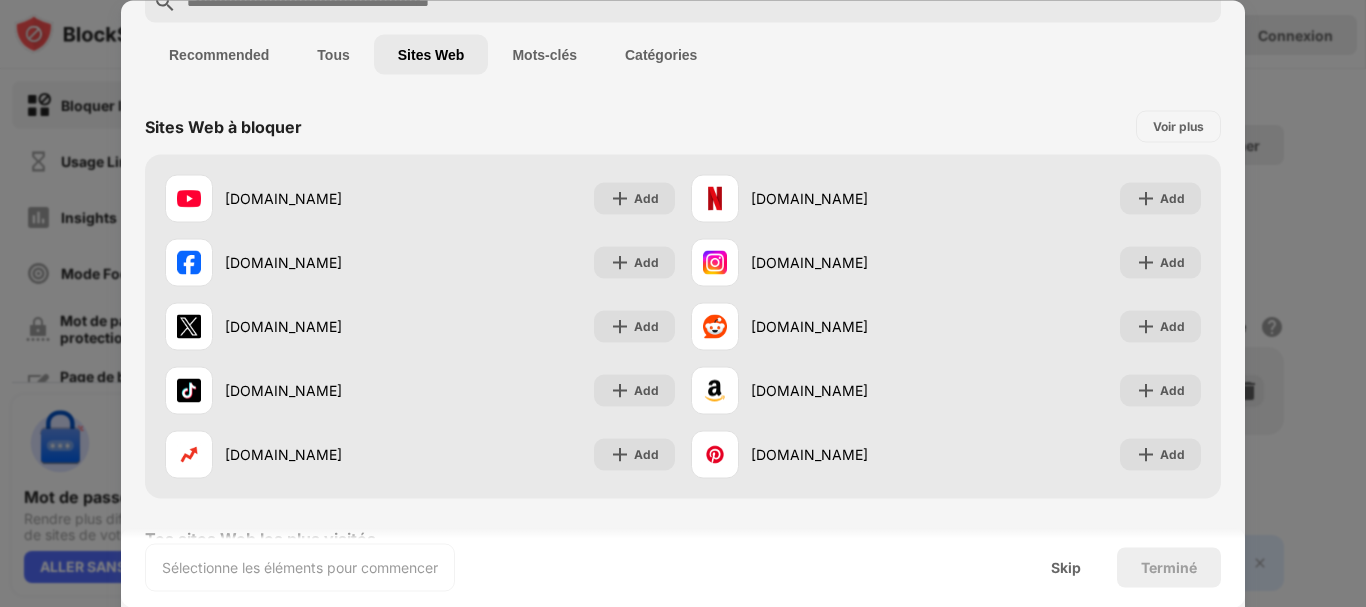 drag, startPoint x: 462, startPoint y: 120, endPoint x: 417, endPoint y: 48, distance: 84.90583 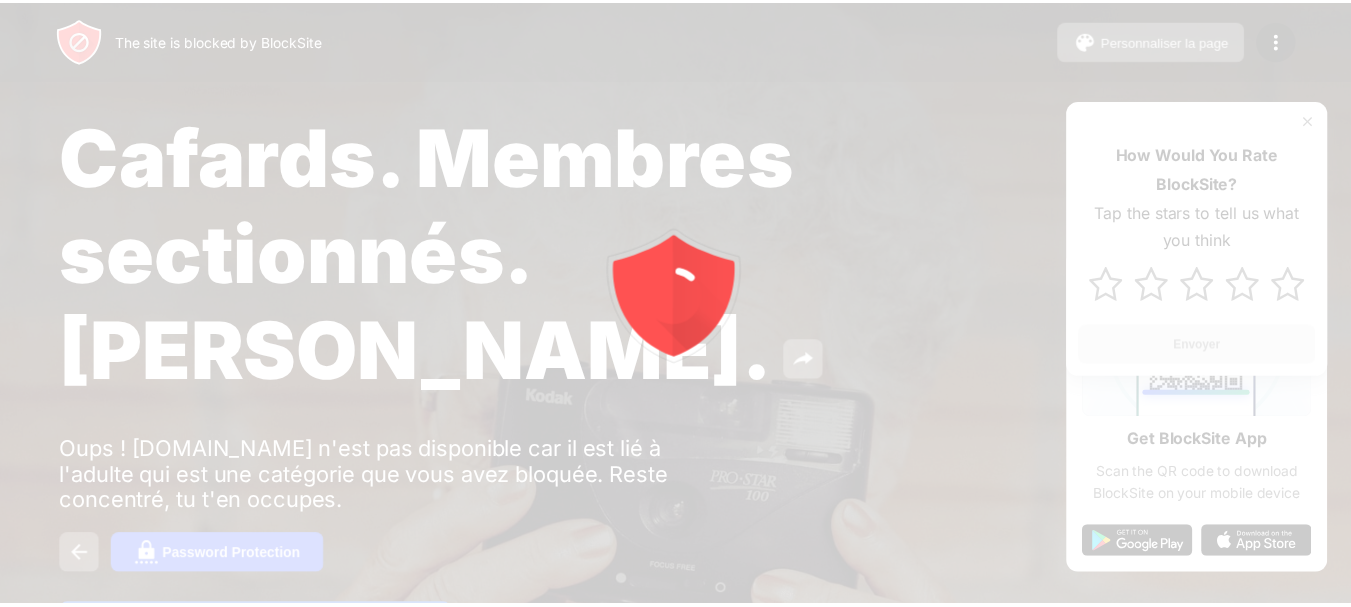 scroll, scrollTop: 0, scrollLeft: 0, axis: both 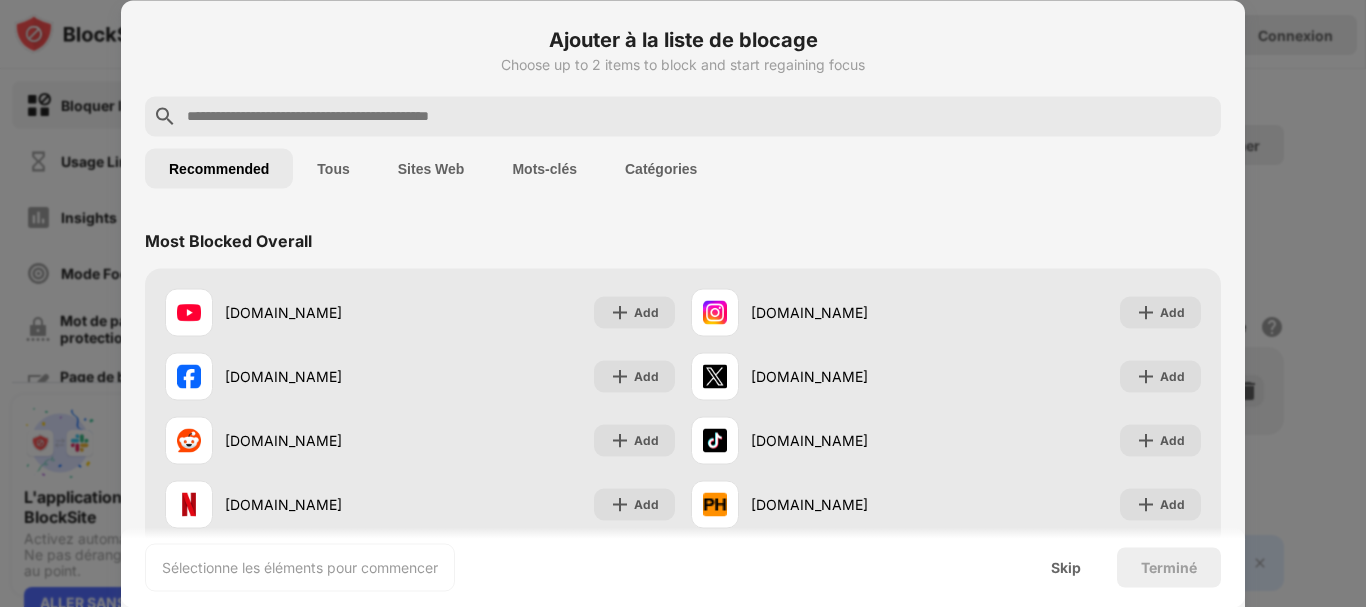 click on "Sites Web" at bounding box center (431, 168) 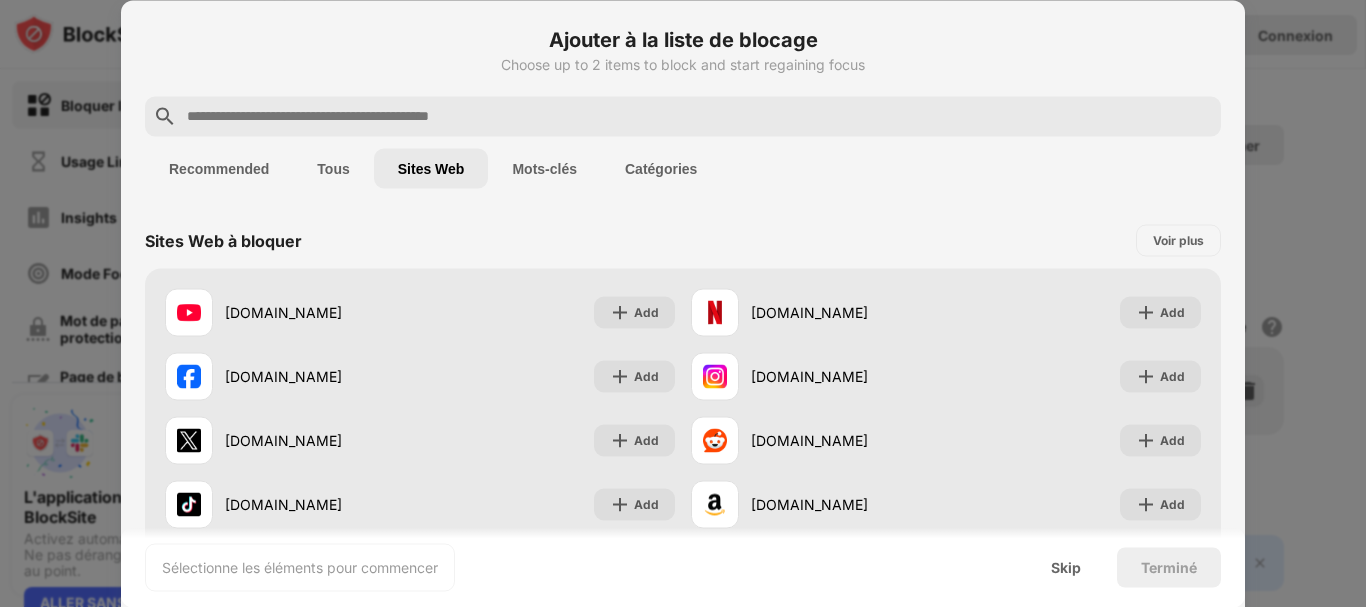 click on "Sites Web" at bounding box center [431, 168] 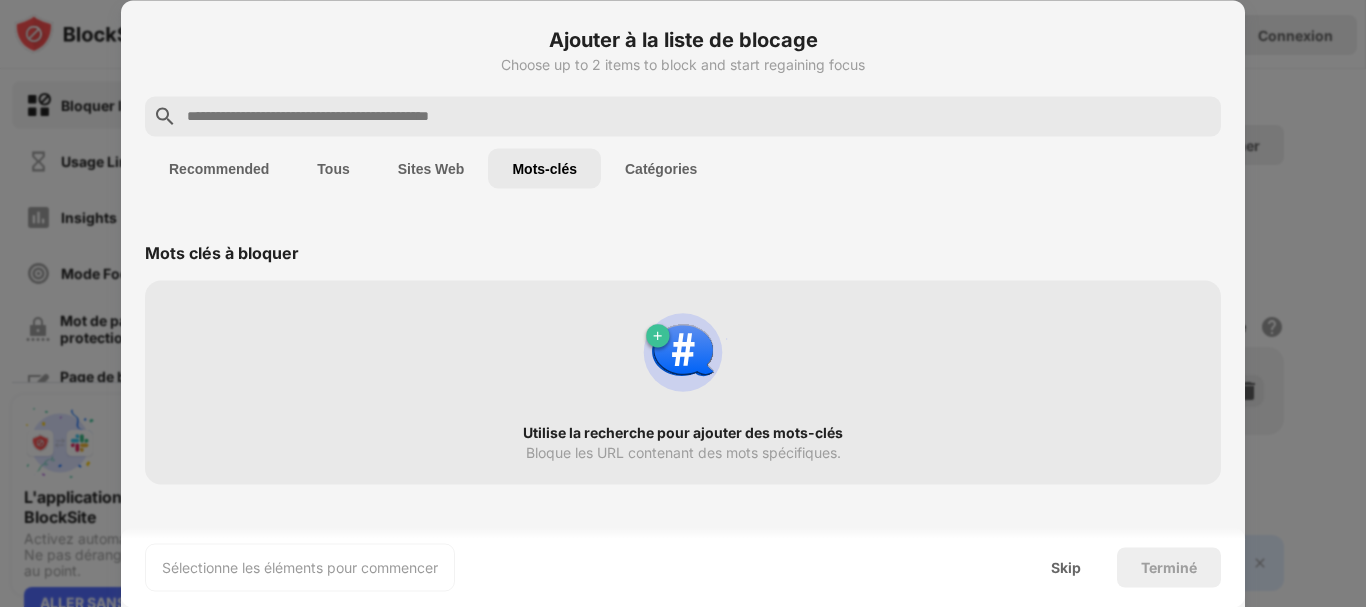 click on "Catégories" at bounding box center (661, 168) 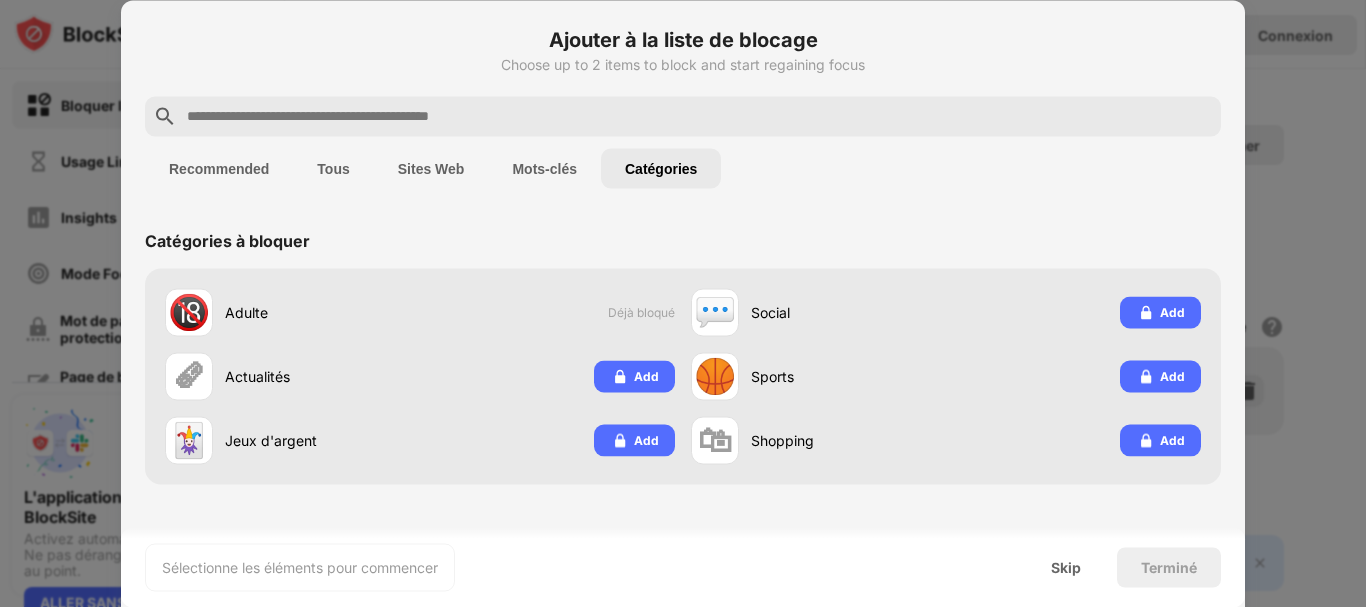 click at bounding box center (683, 303) 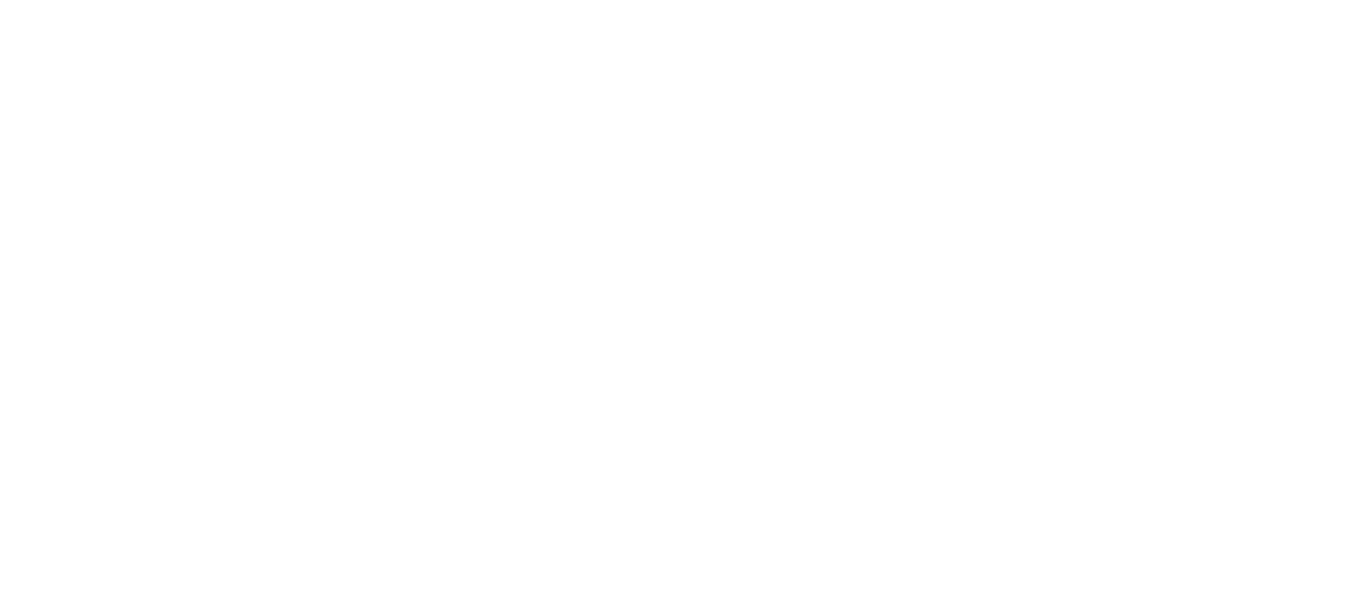 scroll, scrollTop: 0, scrollLeft: 0, axis: both 